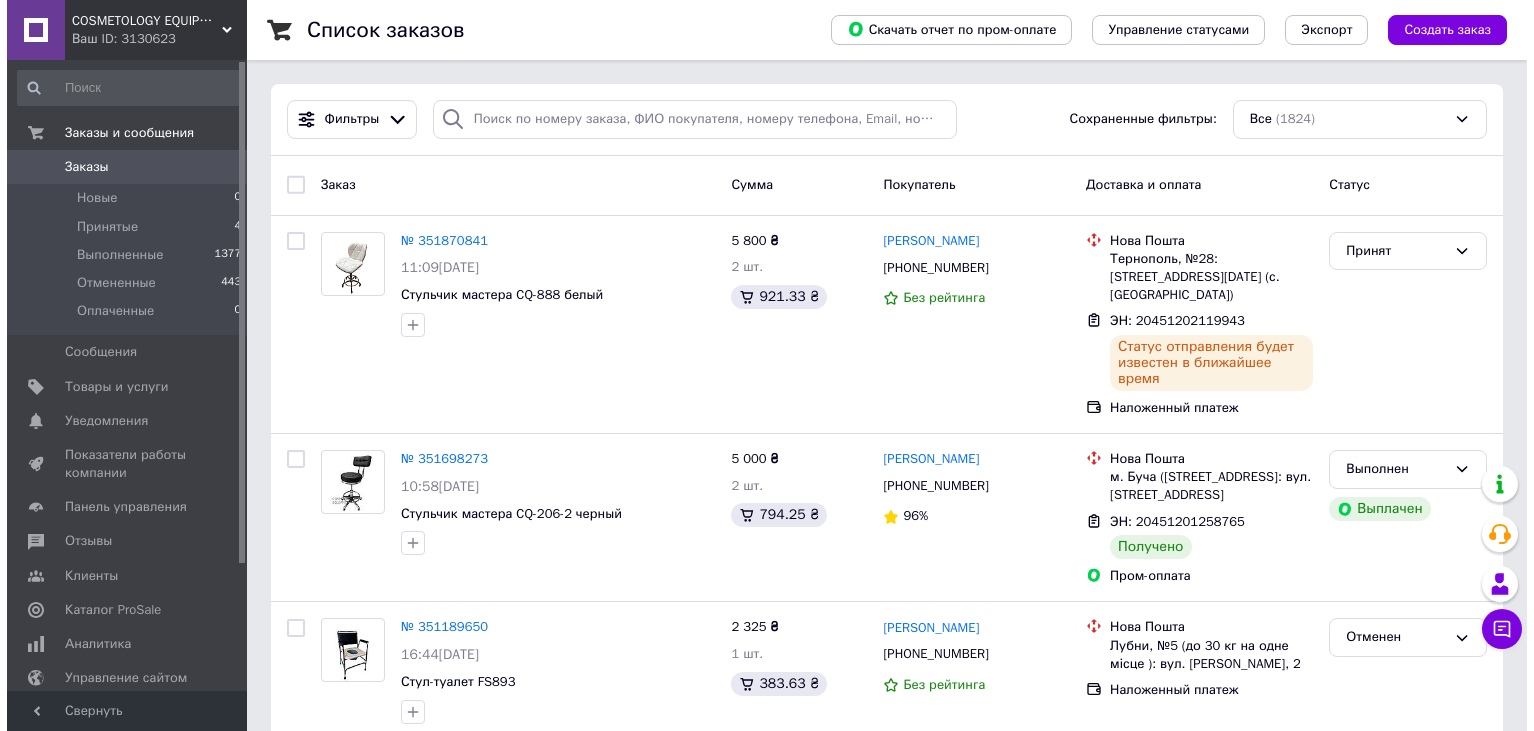scroll, scrollTop: 0, scrollLeft: 0, axis: both 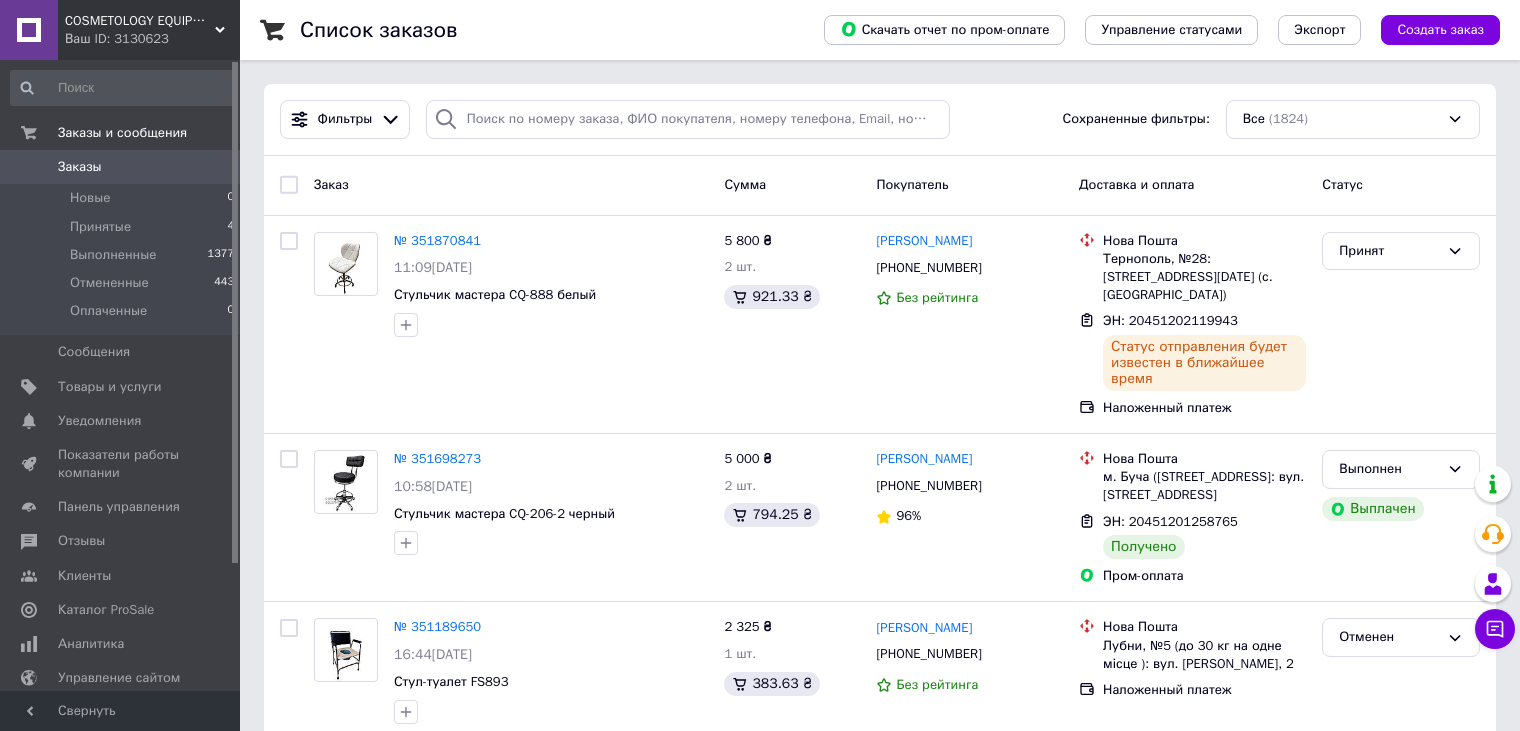 click on "Товары и услуги" at bounding box center [123, 387] 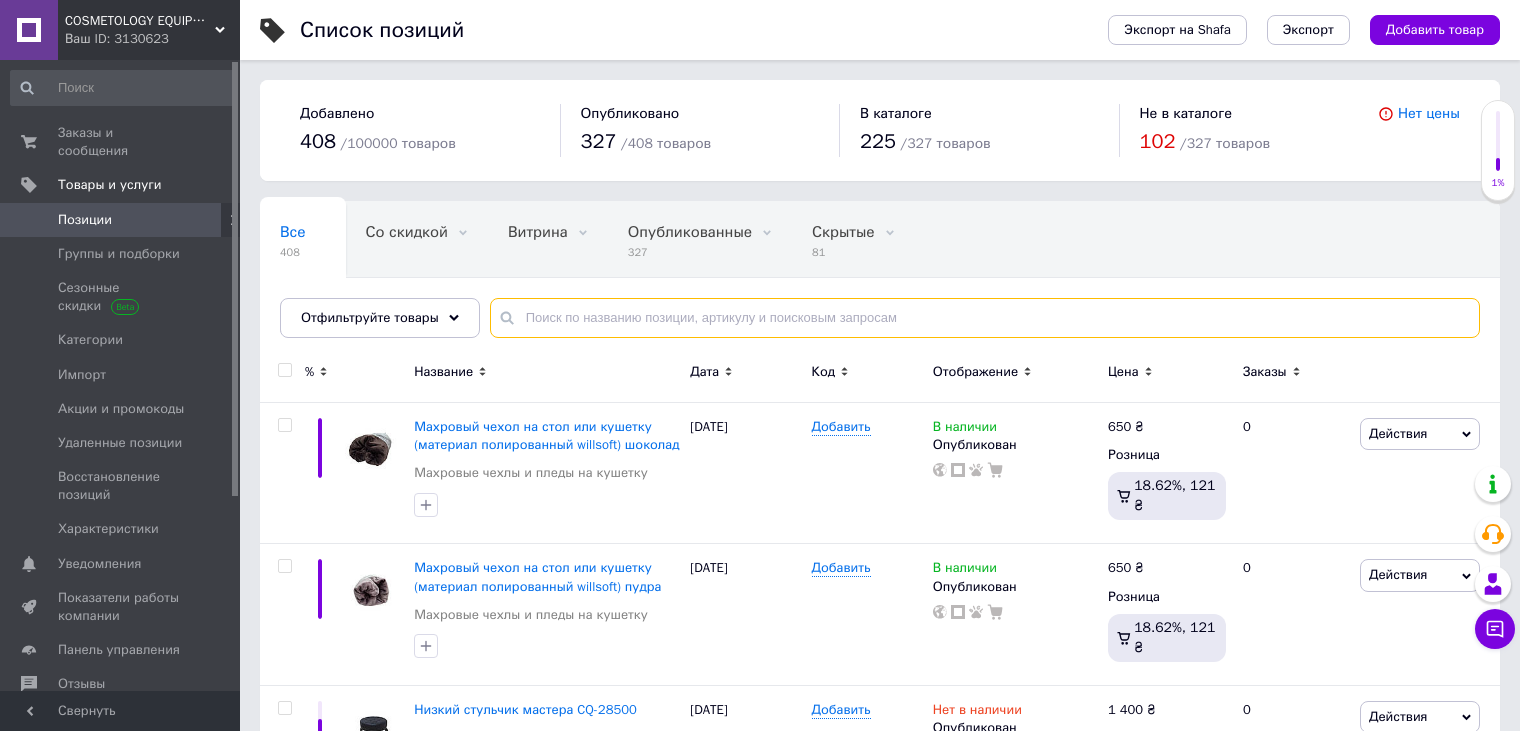 click at bounding box center (985, 318) 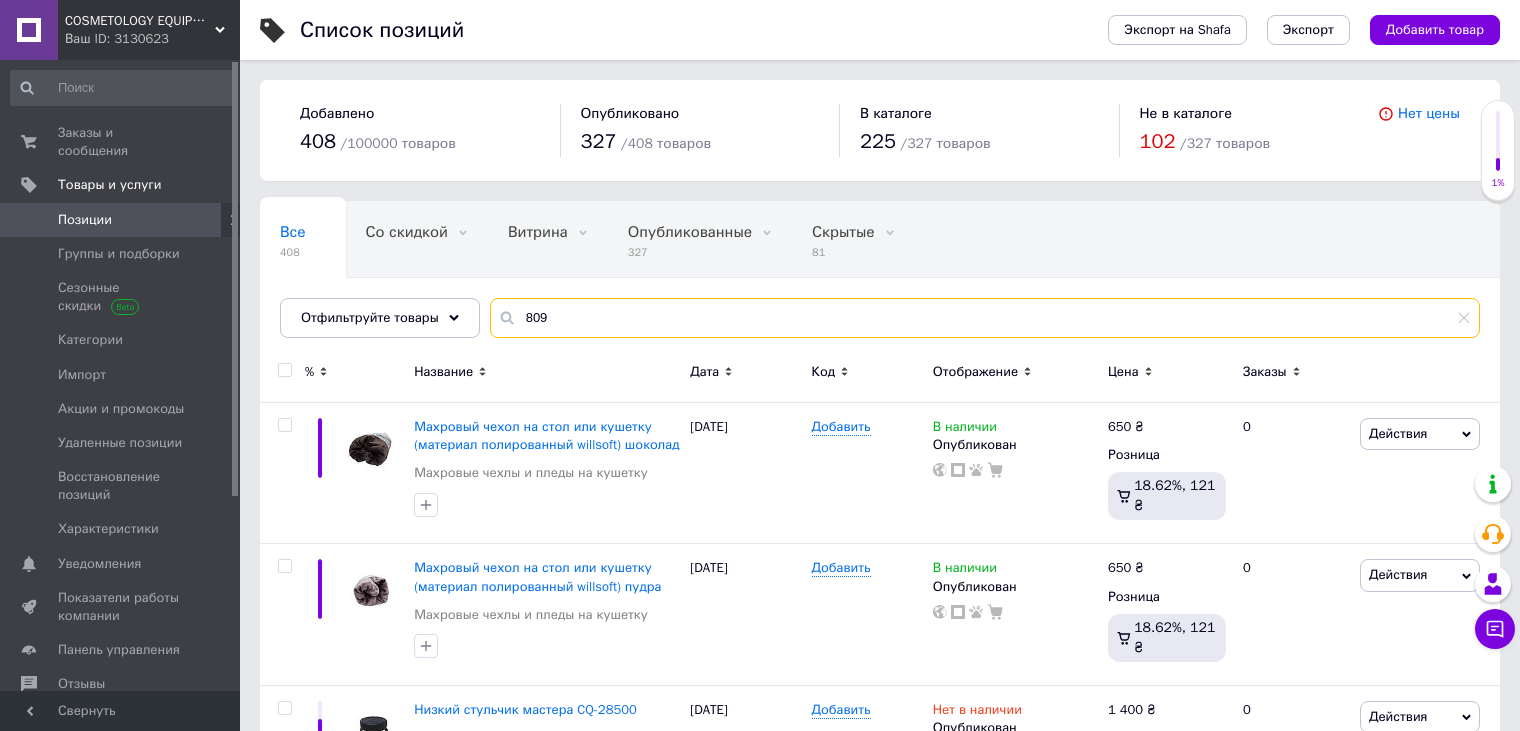 type on "809" 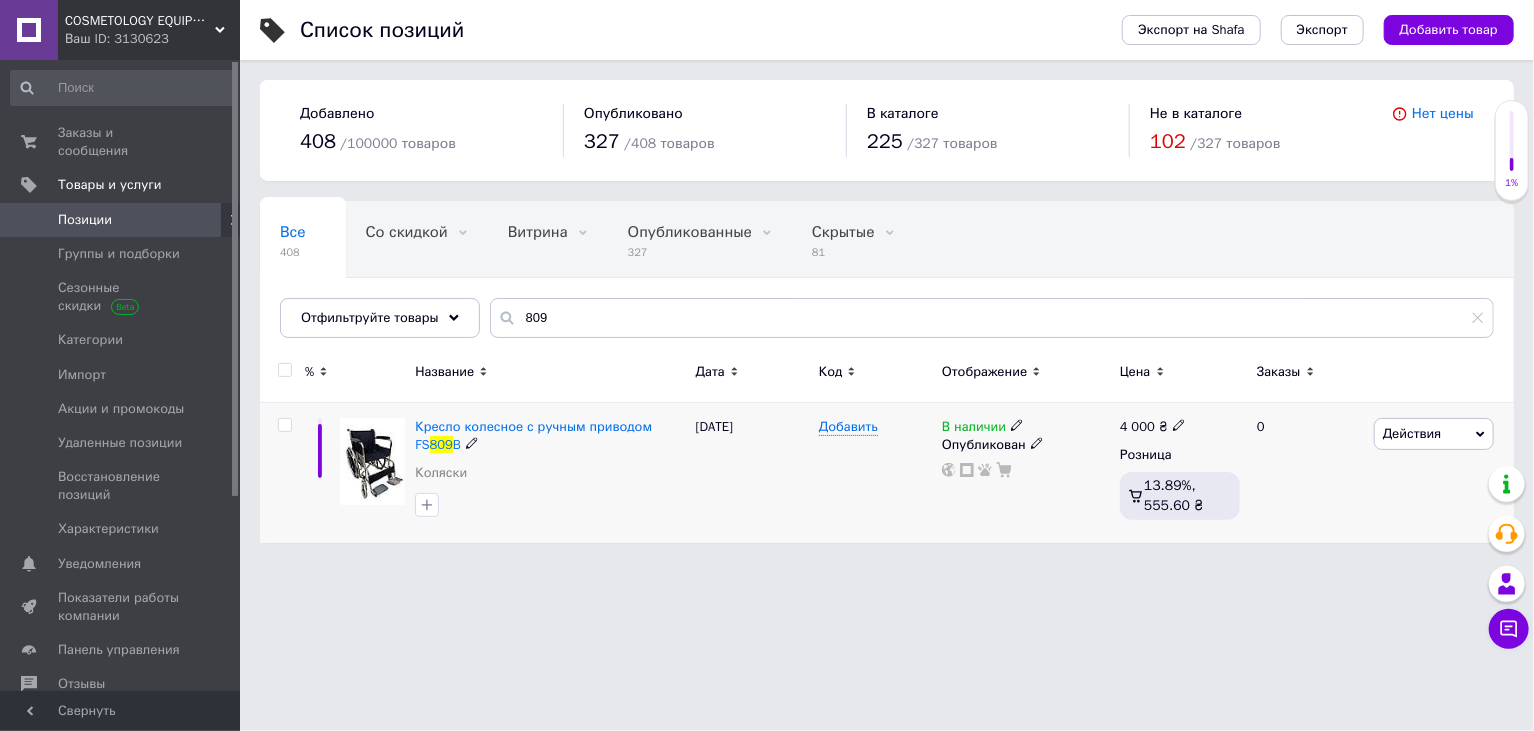 click 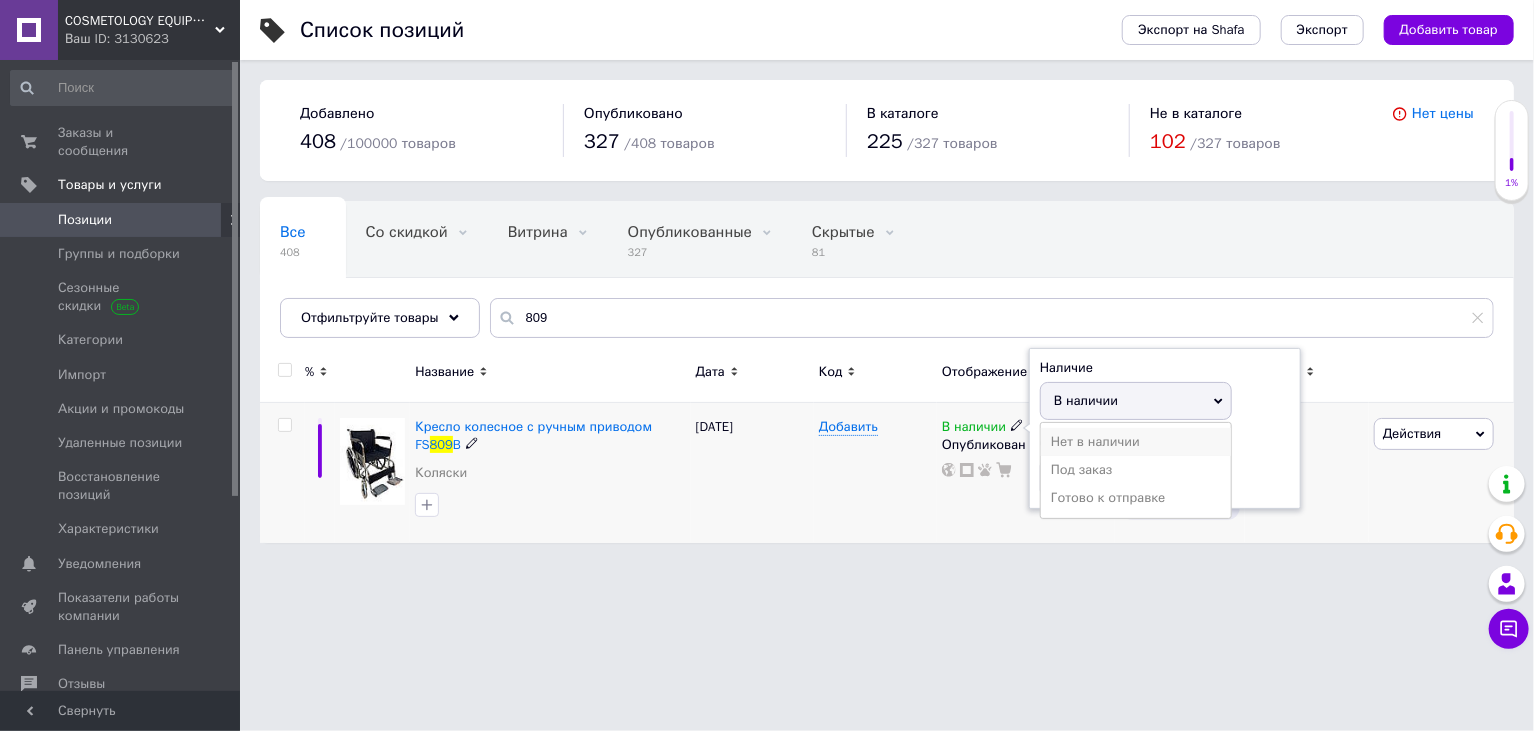 click on "Нет в наличии" at bounding box center [1136, 442] 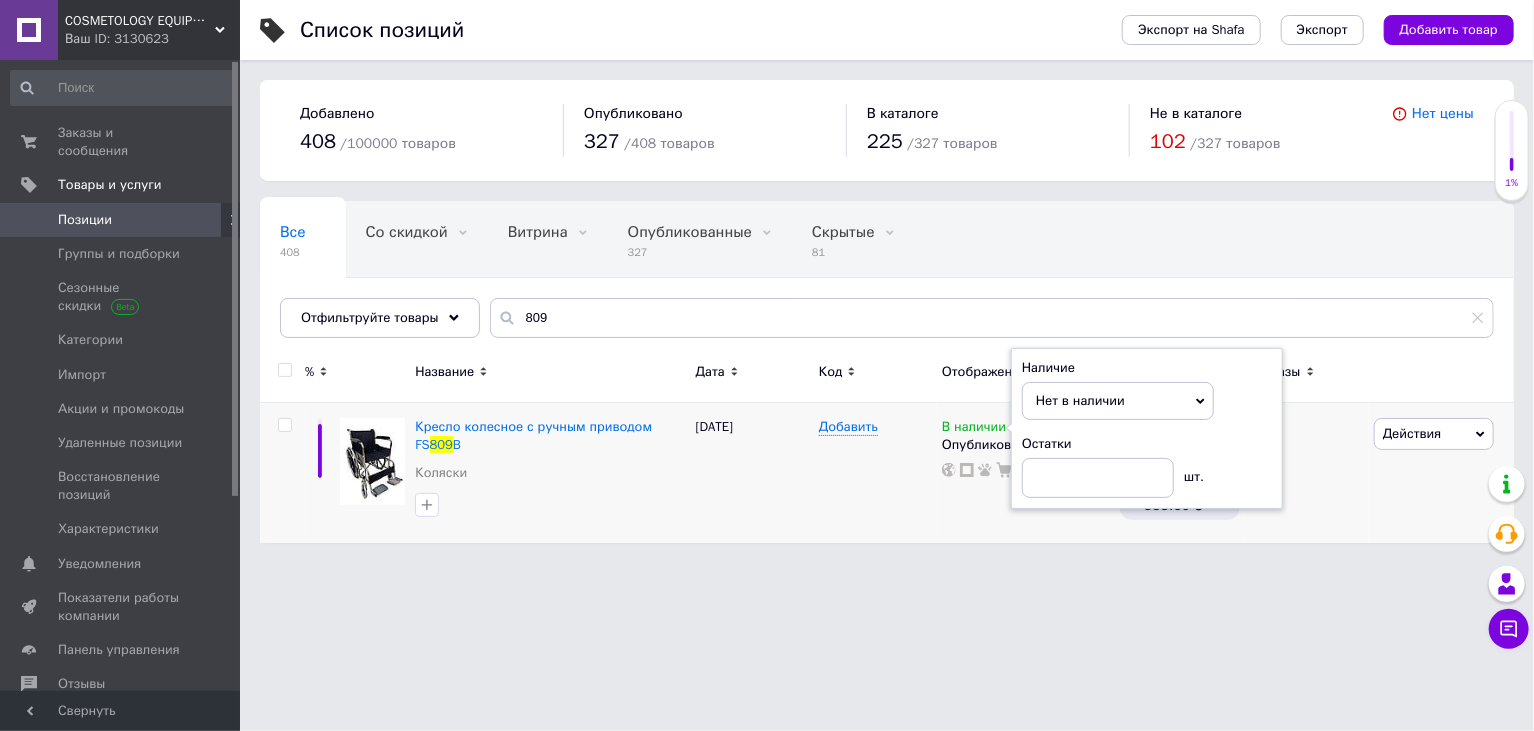 click on "COSMETOLOGY EQUIPMENT Ваш ID: 3130623 Сайт COSMETOLOGY EQUIPMENT Кабинет покупателя Проверить состояние системы Страница на портале Справка Выйти Заказы и сообщения 0 0 Товары и услуги Позиции Группы и подборки Сезонные скидки Категории Импорт Акции и промокоды Удаленные позиции Восстановление позиций Характеристики Уведомления 0 0 Показатели работы компании Панель управления Отзывы Клиенты Каталог ProSale Аналитика Управление сайтом Кошелек компании Маркет Настройки Тарифы и счета Prom топ Свернуть
Список позиций 408" at bounding box center (767, 281) 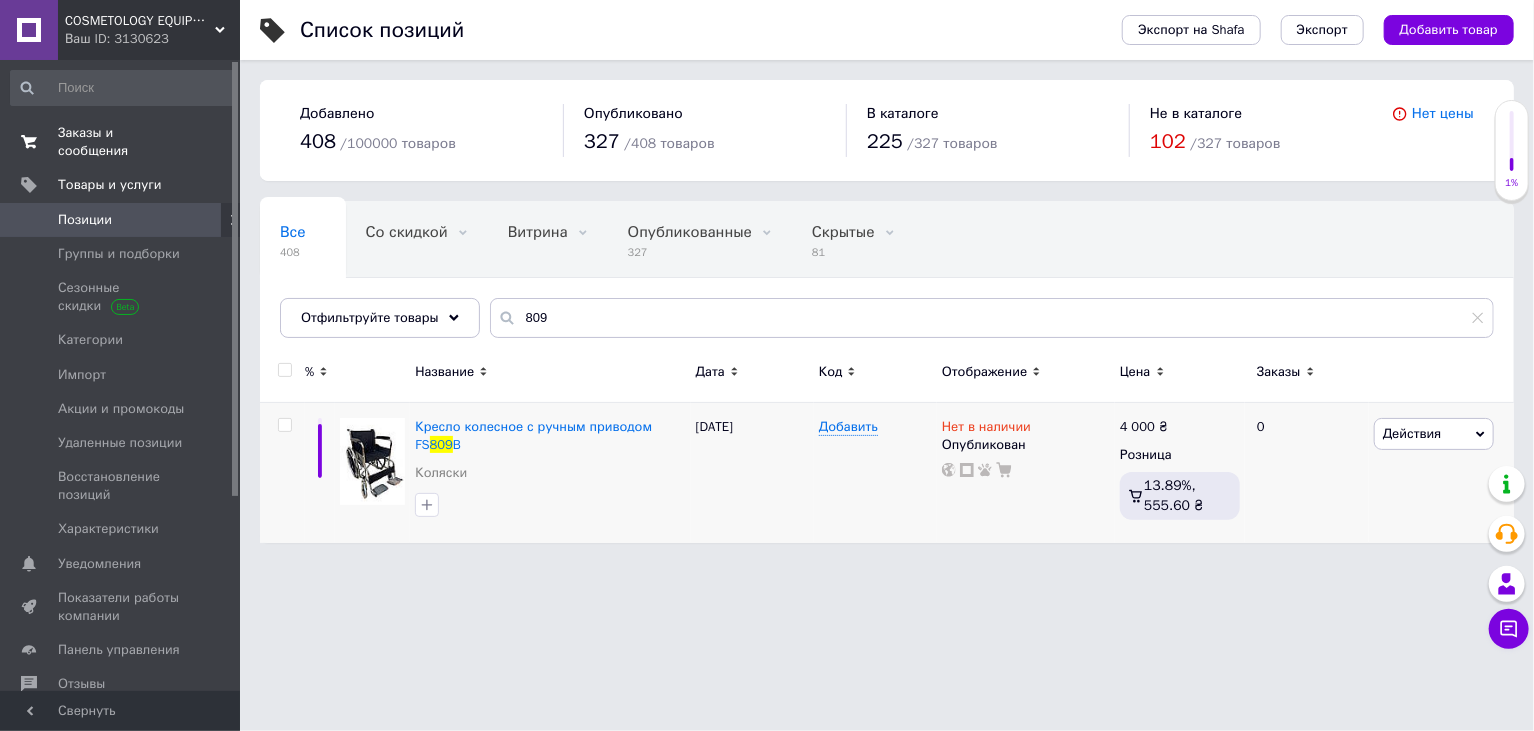 click on "Заказы и сообщения" at bounding box center [121, 142] 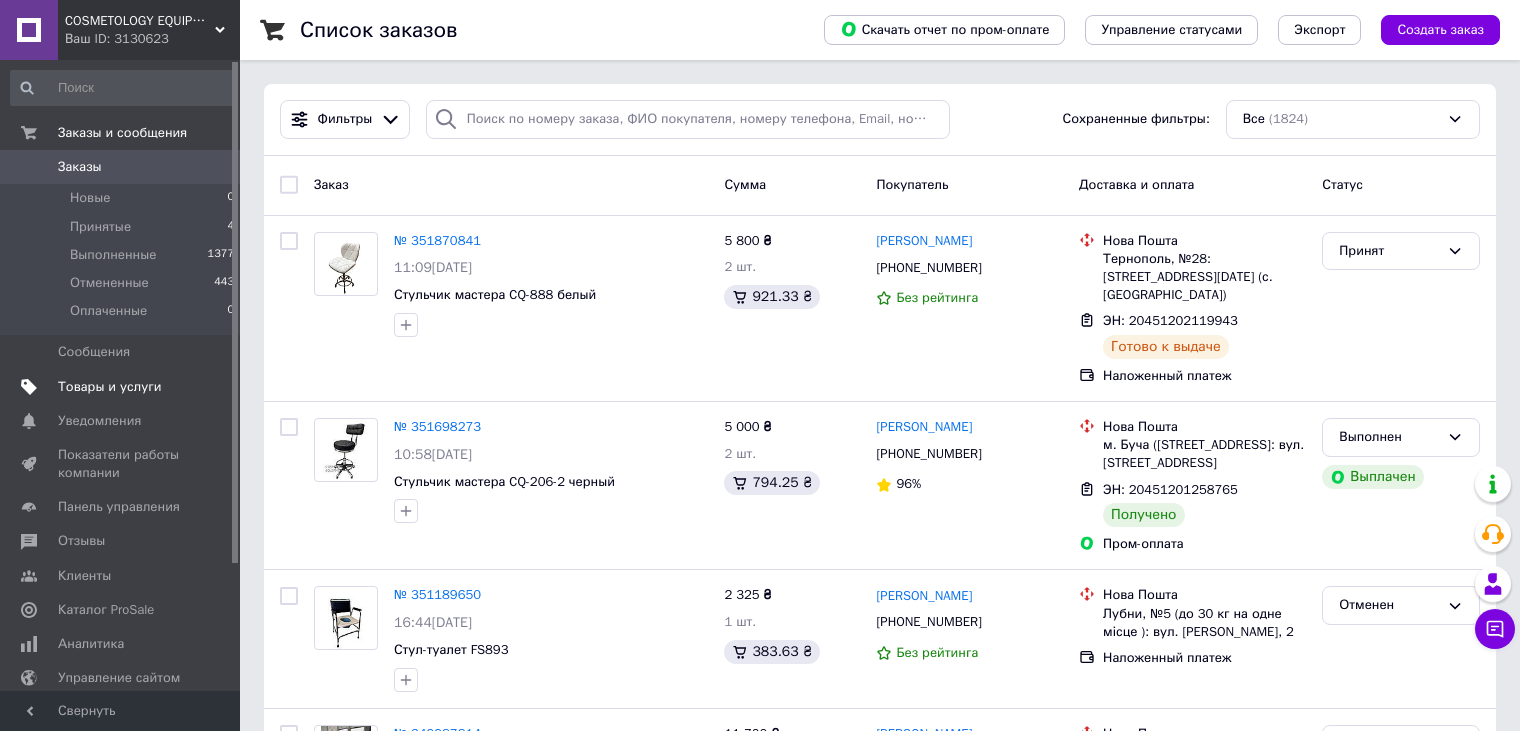 click on "Товары и услуги" at bounding box center (123, 387) 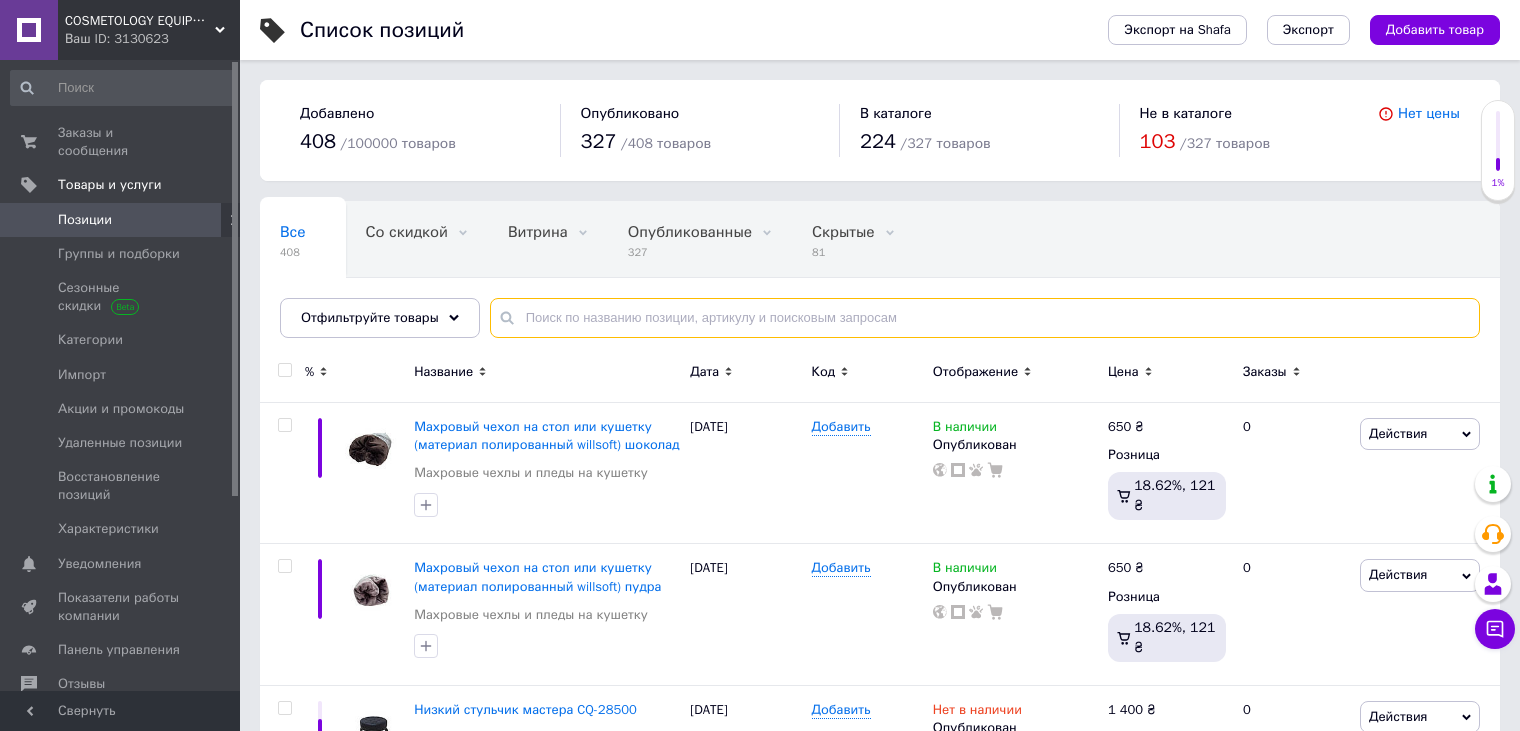 click at bounding box center (985, 318) 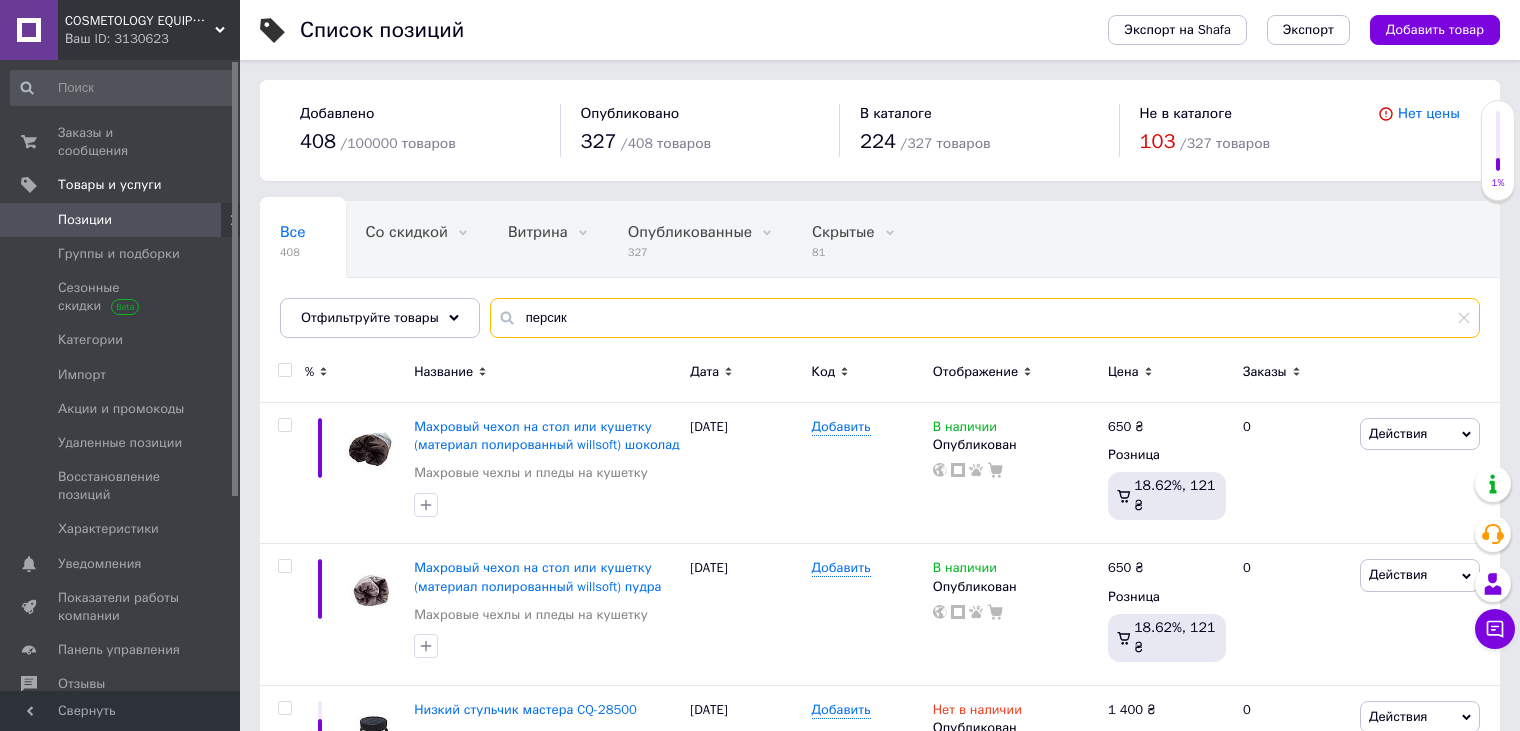 type on "персик" 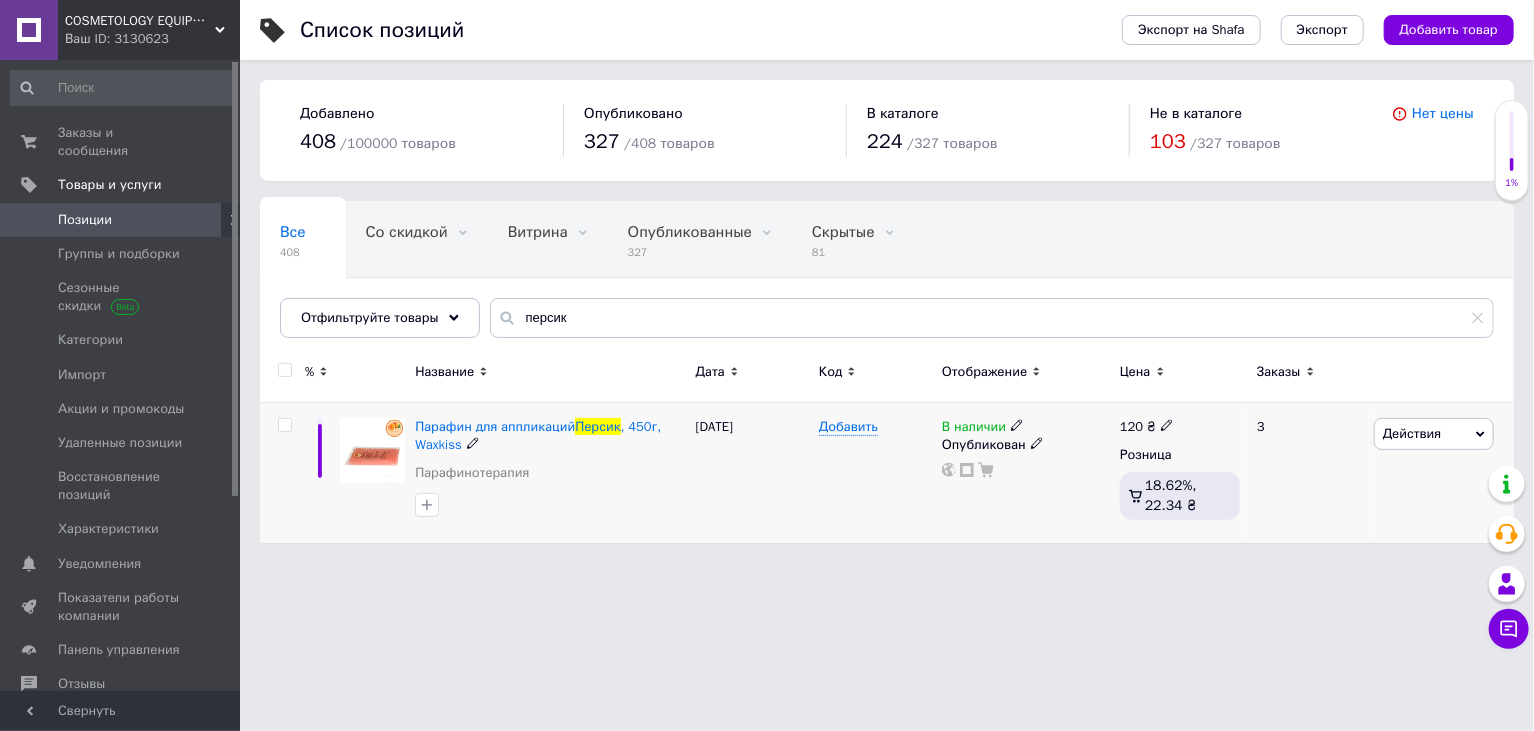 click at bounding box center [1017, 424] 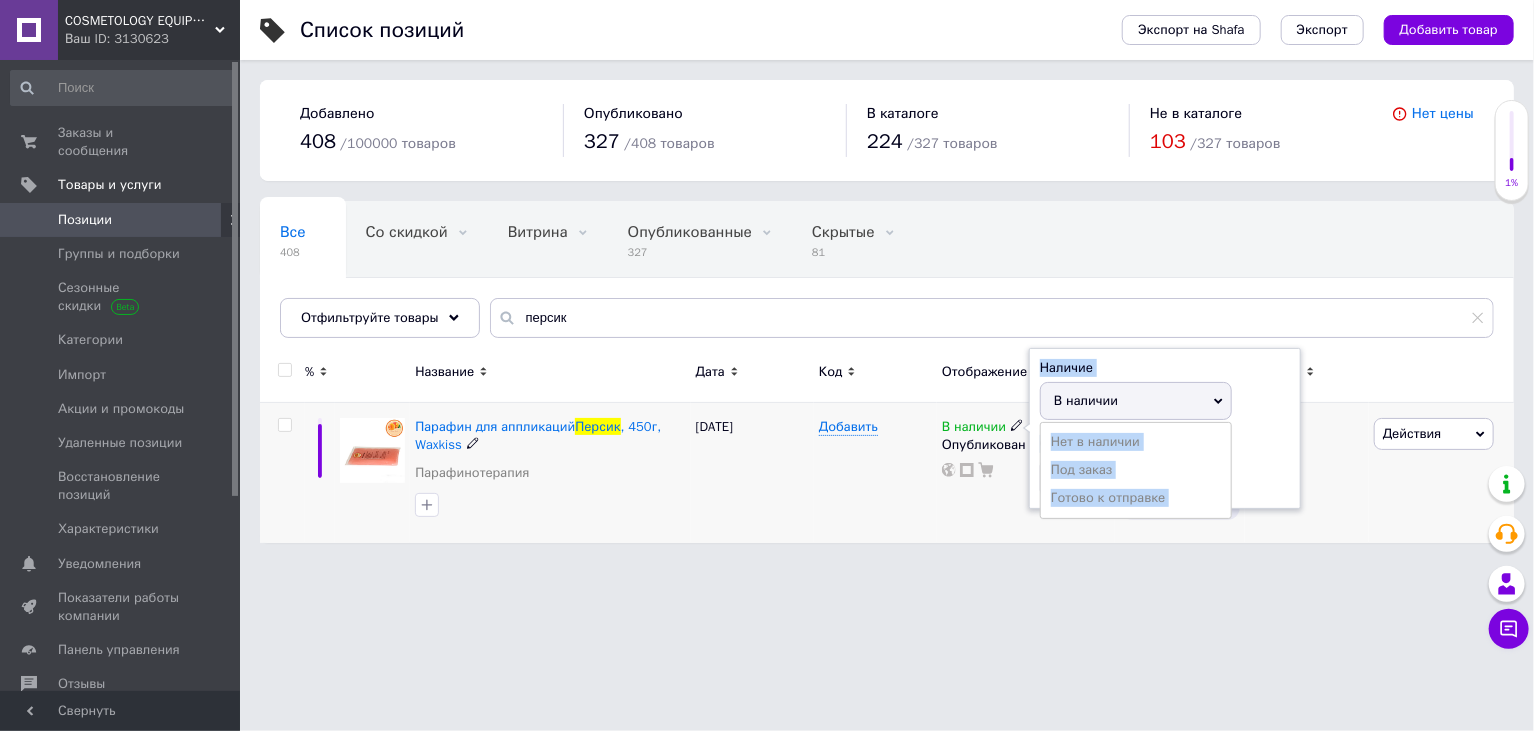 click on "Нет в наличии" at bounding box center (1136, 442) 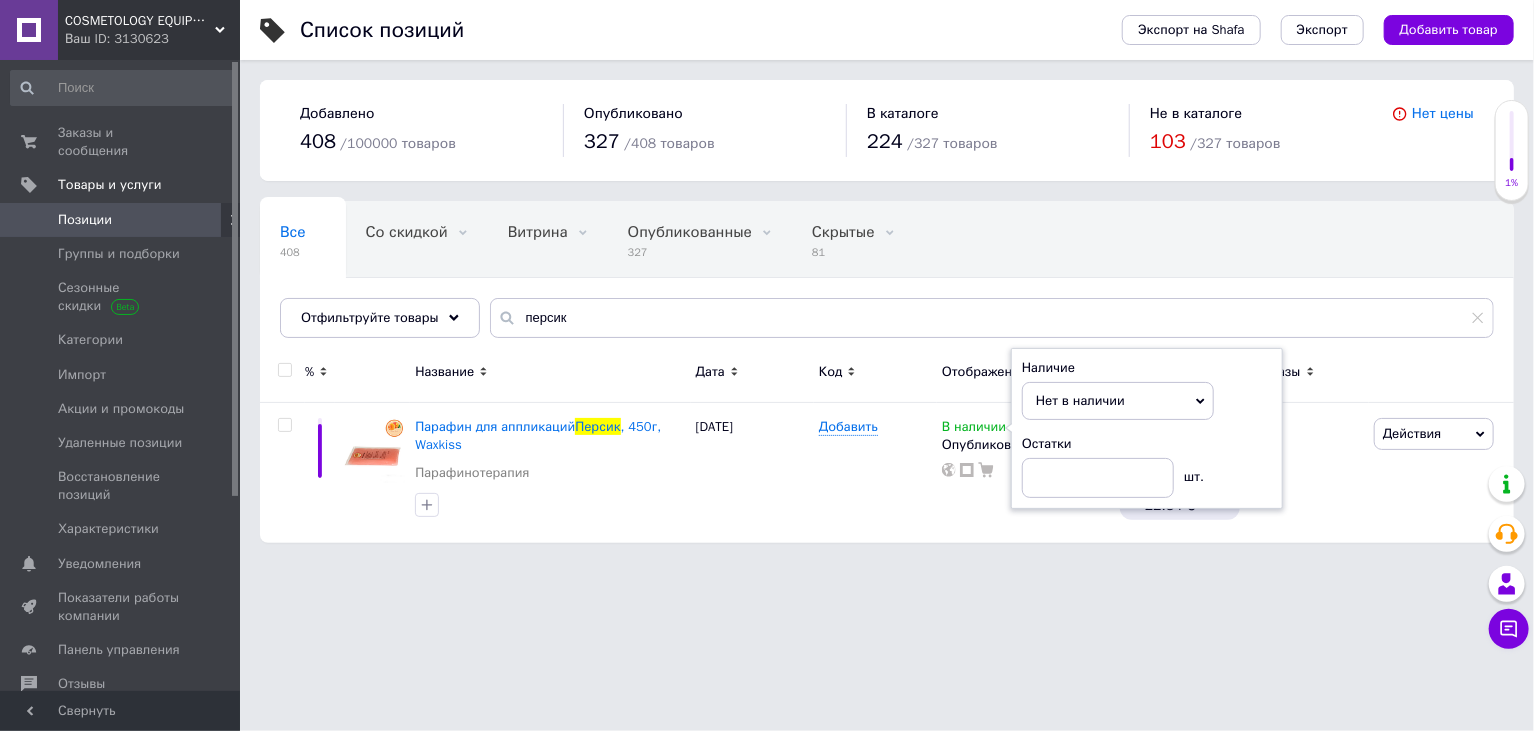 click on "COSMETOLOGY EQUIPMENT Ваш ID: 3130623 Сайт COSMETOLOGY EQUIPMENT Кабинет покупателя Проверить состояние системы Страница на портале Справка Выйти Заказы и сообщения 0 0 Товары и услуги Позиции Группы и подборки Сезонные скидки Категории Импорт Акции и промокоды Удаленные позиции Восстановление позиций Характеристики Уведомления 0 0 Показатели работы компании Панель управления Отзывы Клиенты Каталог ProSale Аналитика Управление сайтом Кошелек компании Маркет Настройки Тарифы и счета Prom топ Свернуть
Список позиций 408" at bounding box center [767, 281] 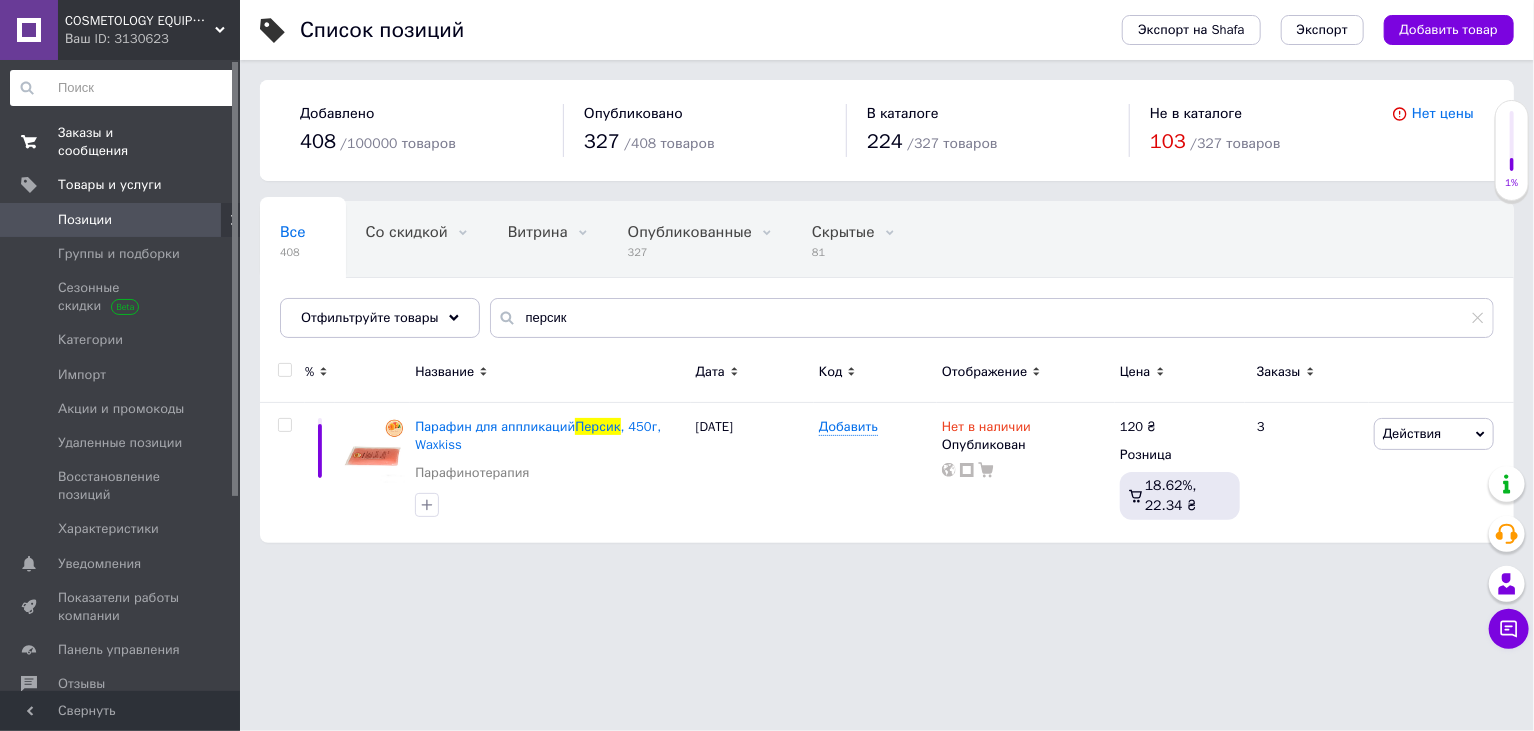 drag, startPoint x: 92, startPoint y: 104, endPoint x: 84, endPoint y: 128, distance: 25.298222 